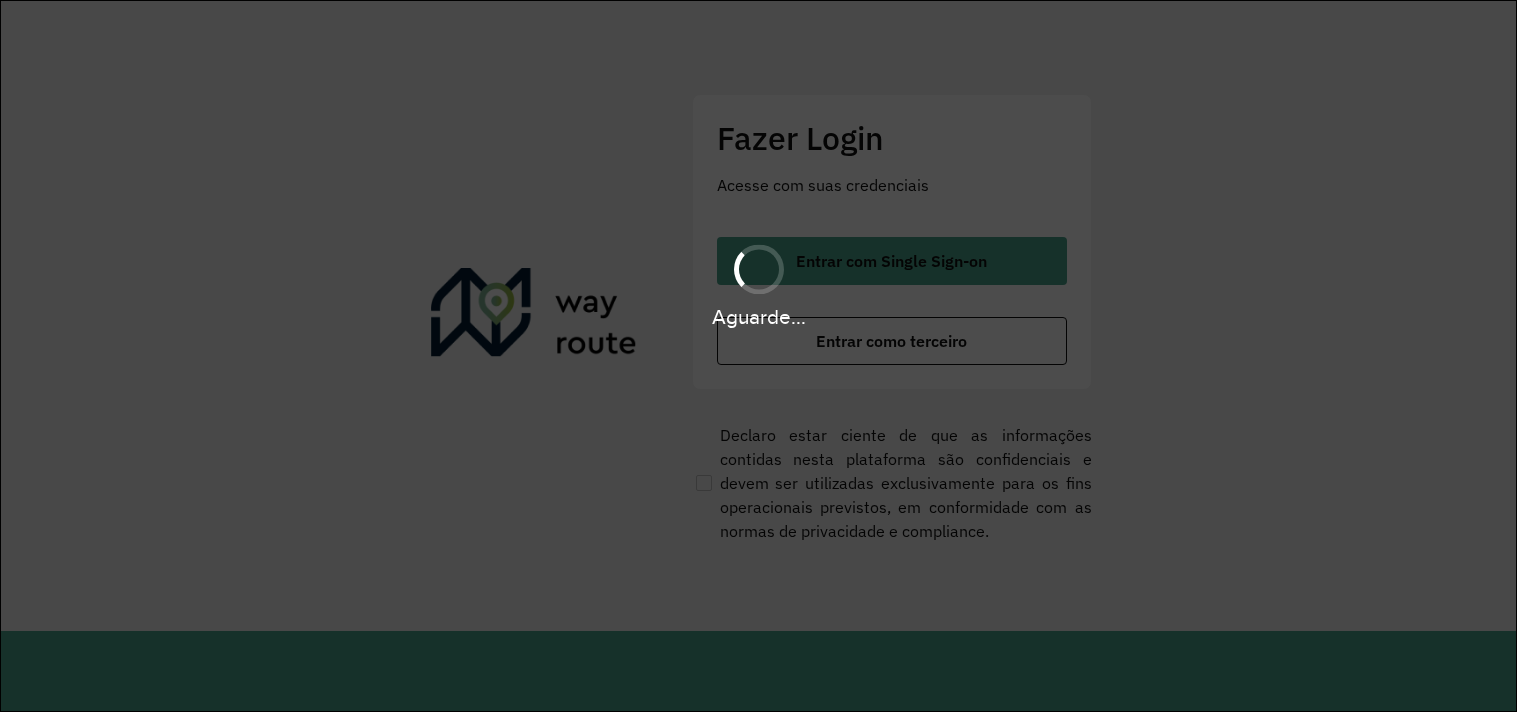 scroll, scrollTop: 0, scrollLeft: 0, axis: both 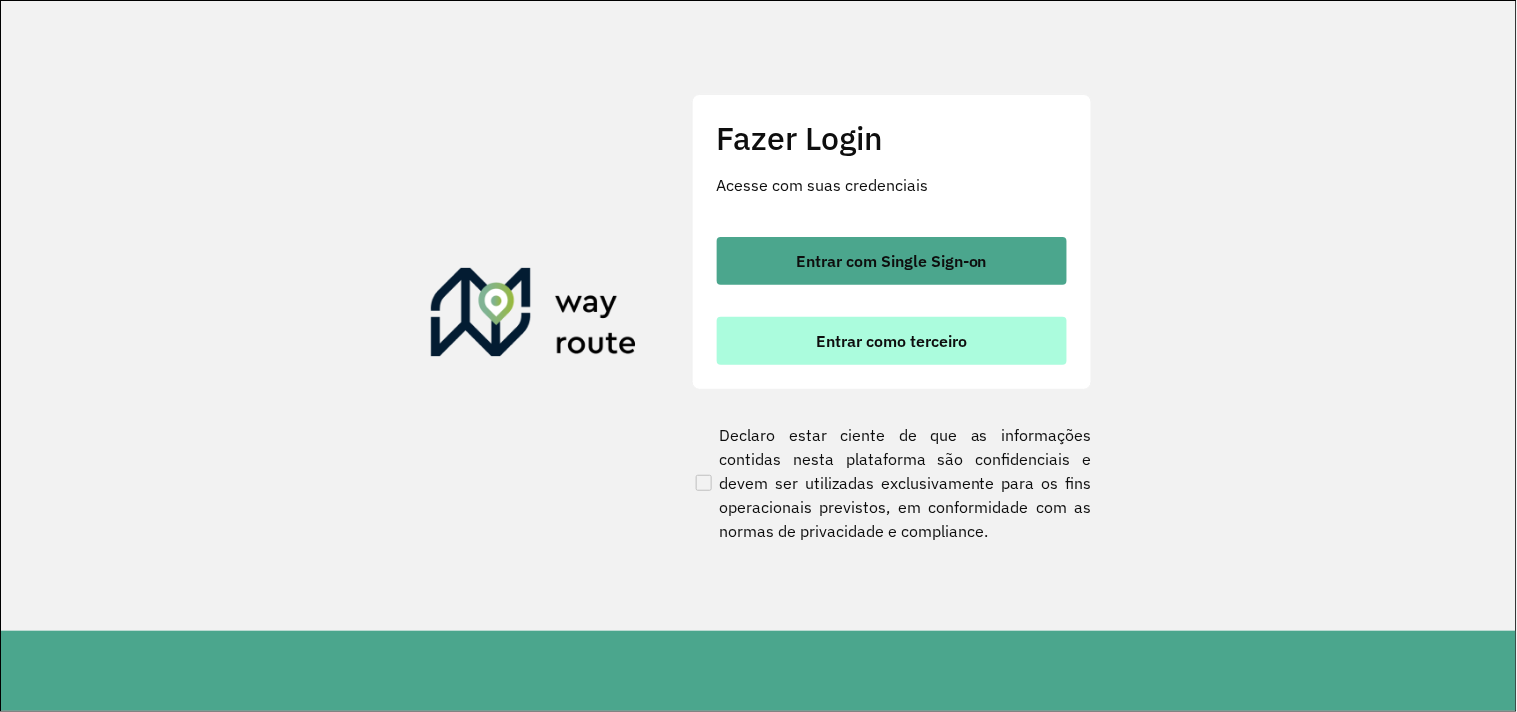 click on "Entrar como terceiro" at bounding box center (892, 341) 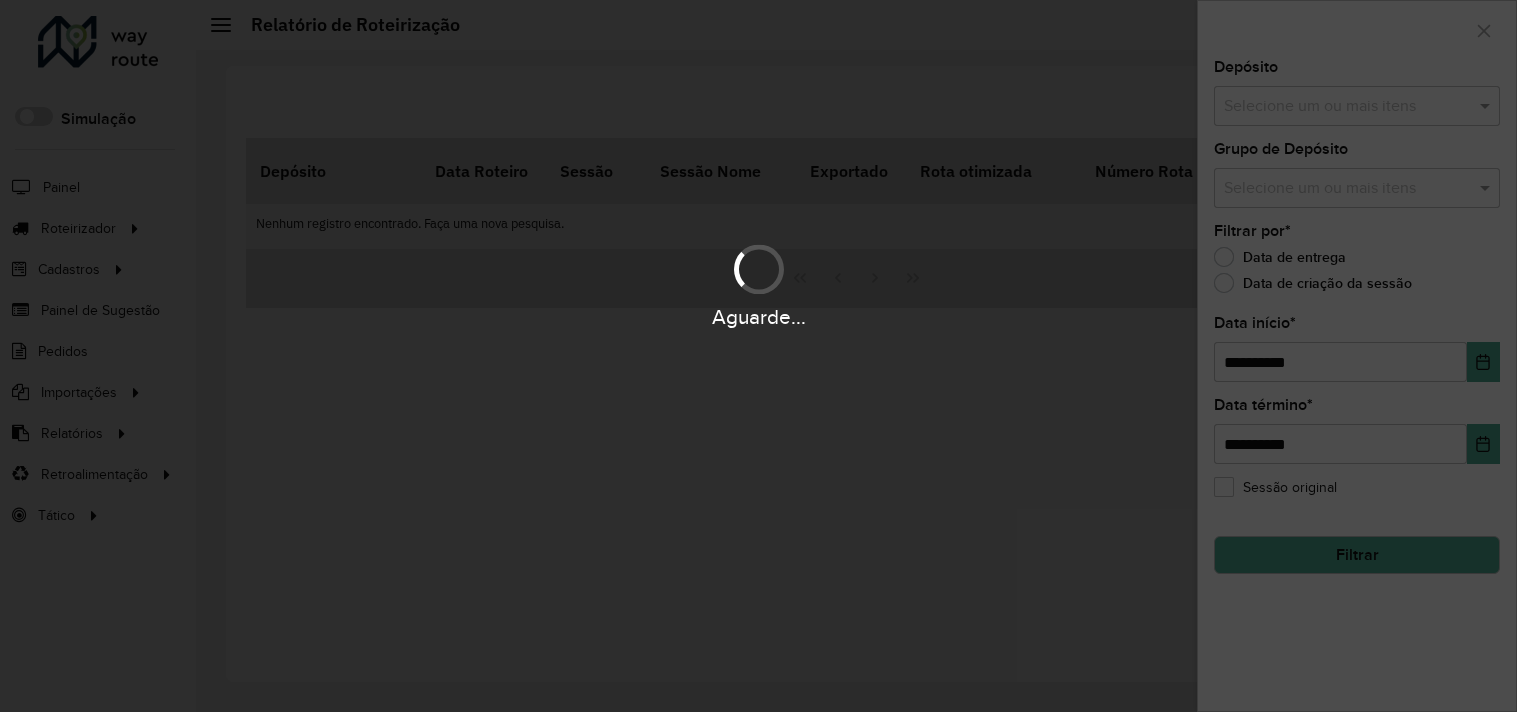 scroll, scrollTop: 0, scrollLeft: 0, axis: both 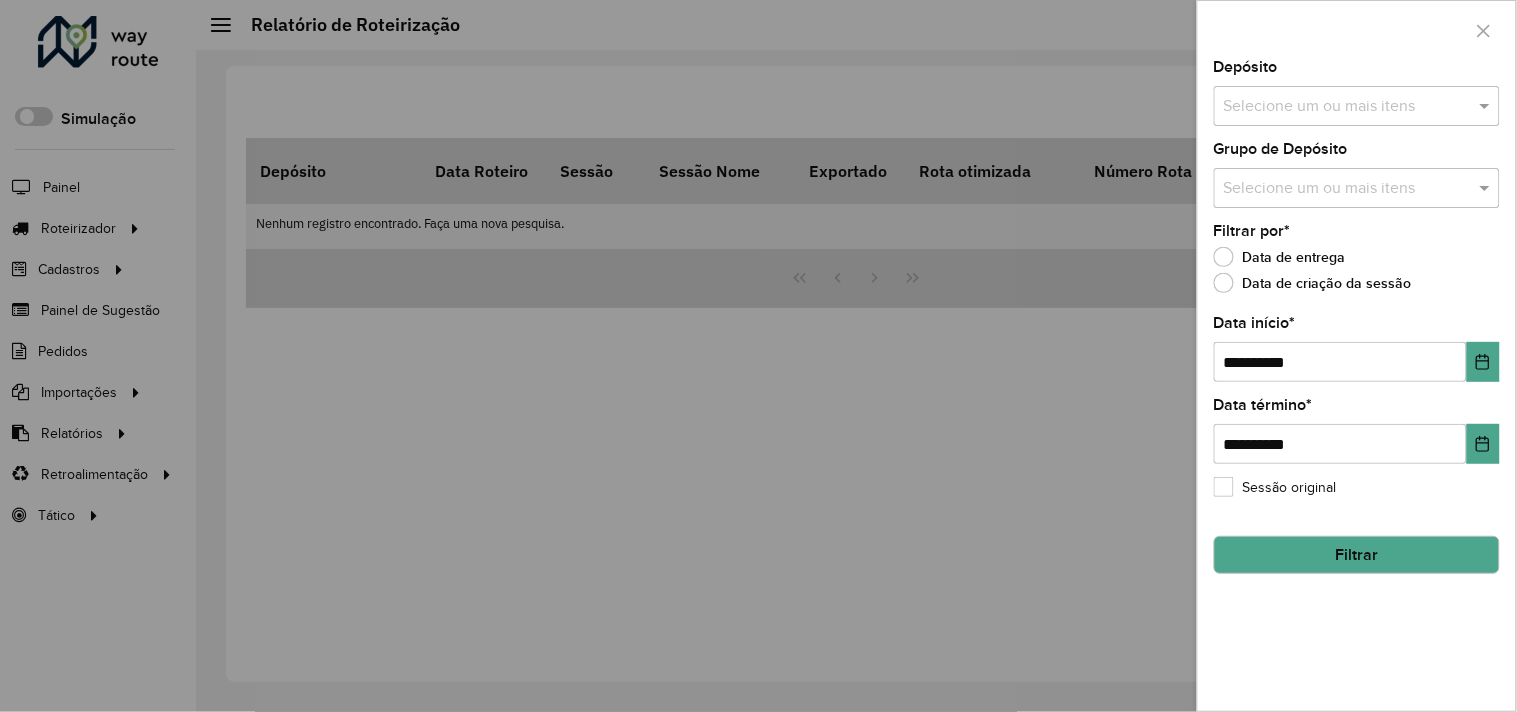 click at bounding box center [758, 356] 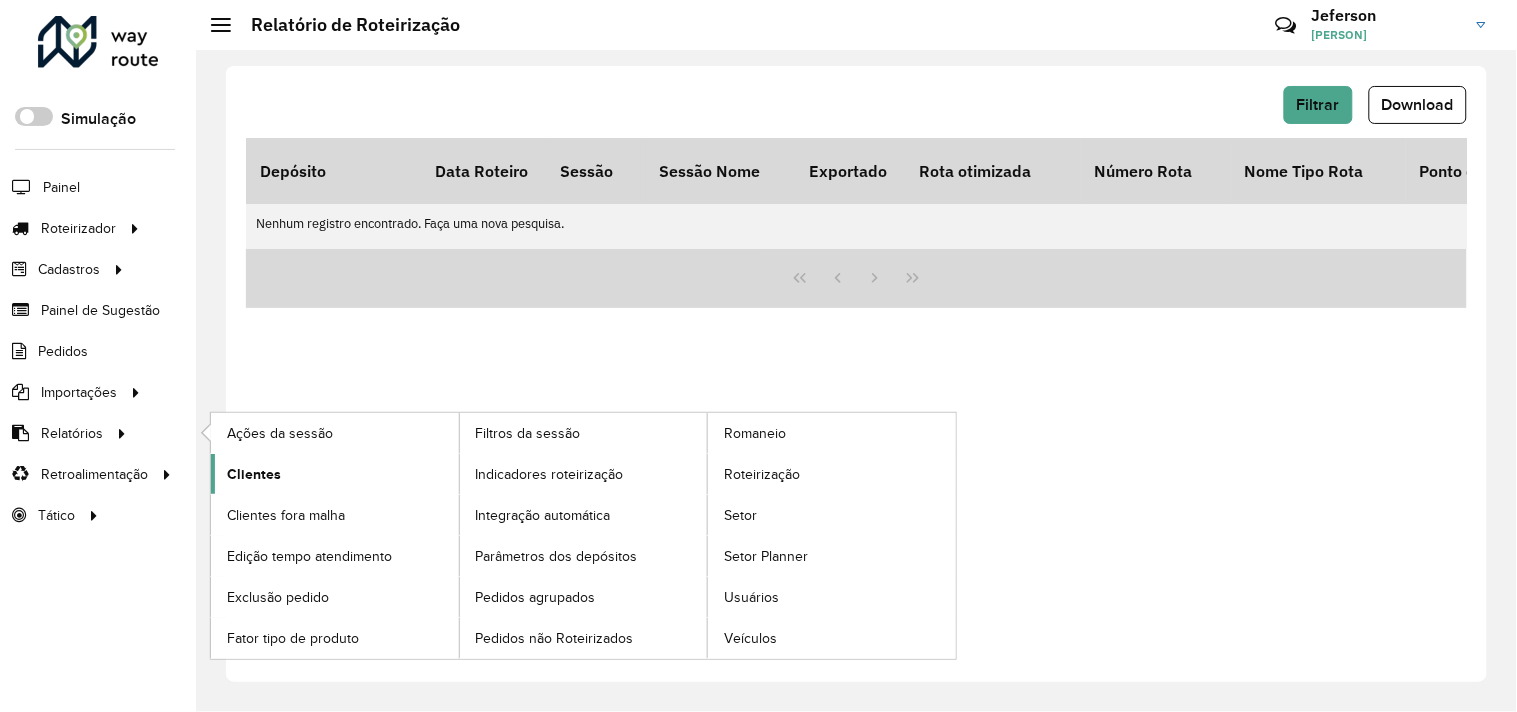 click on "Clientes" 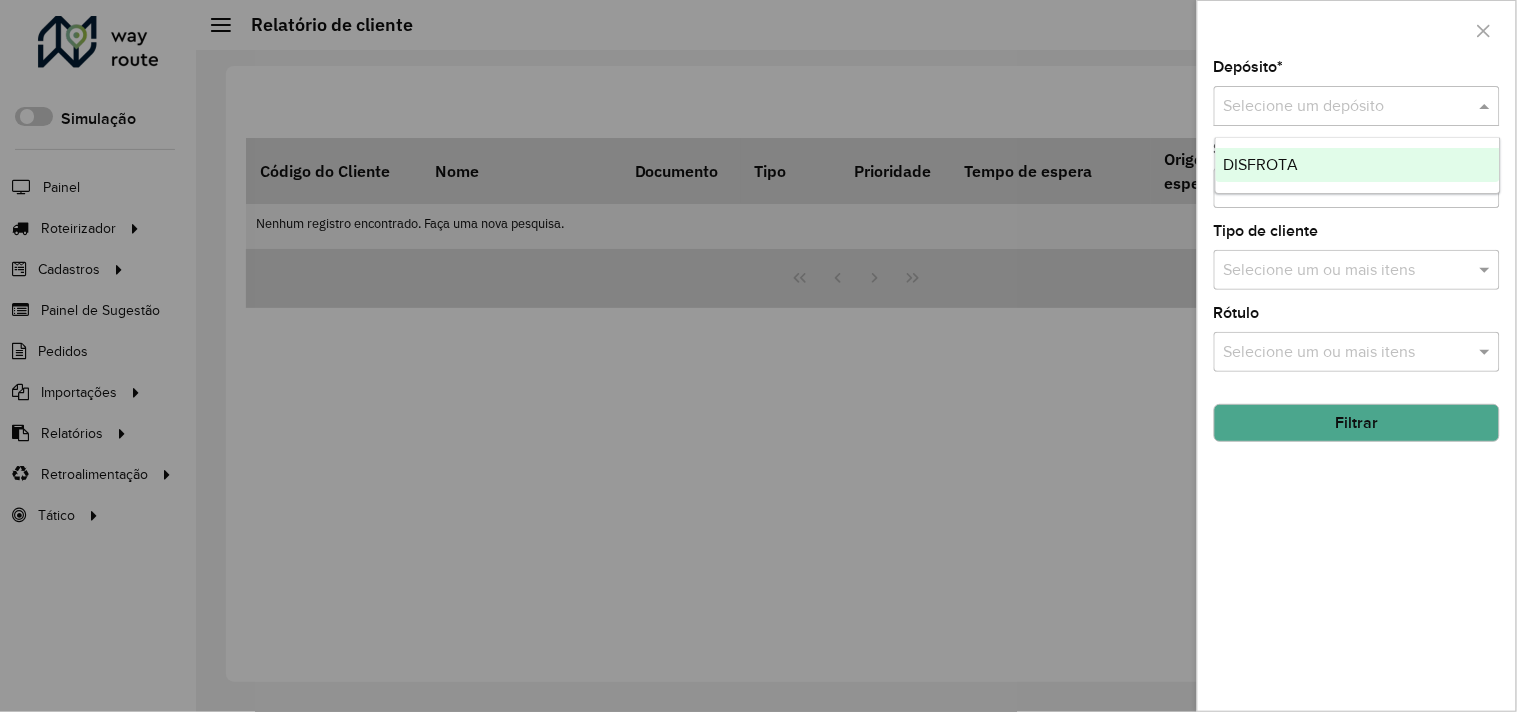 click at bounding box center (1337, 107) 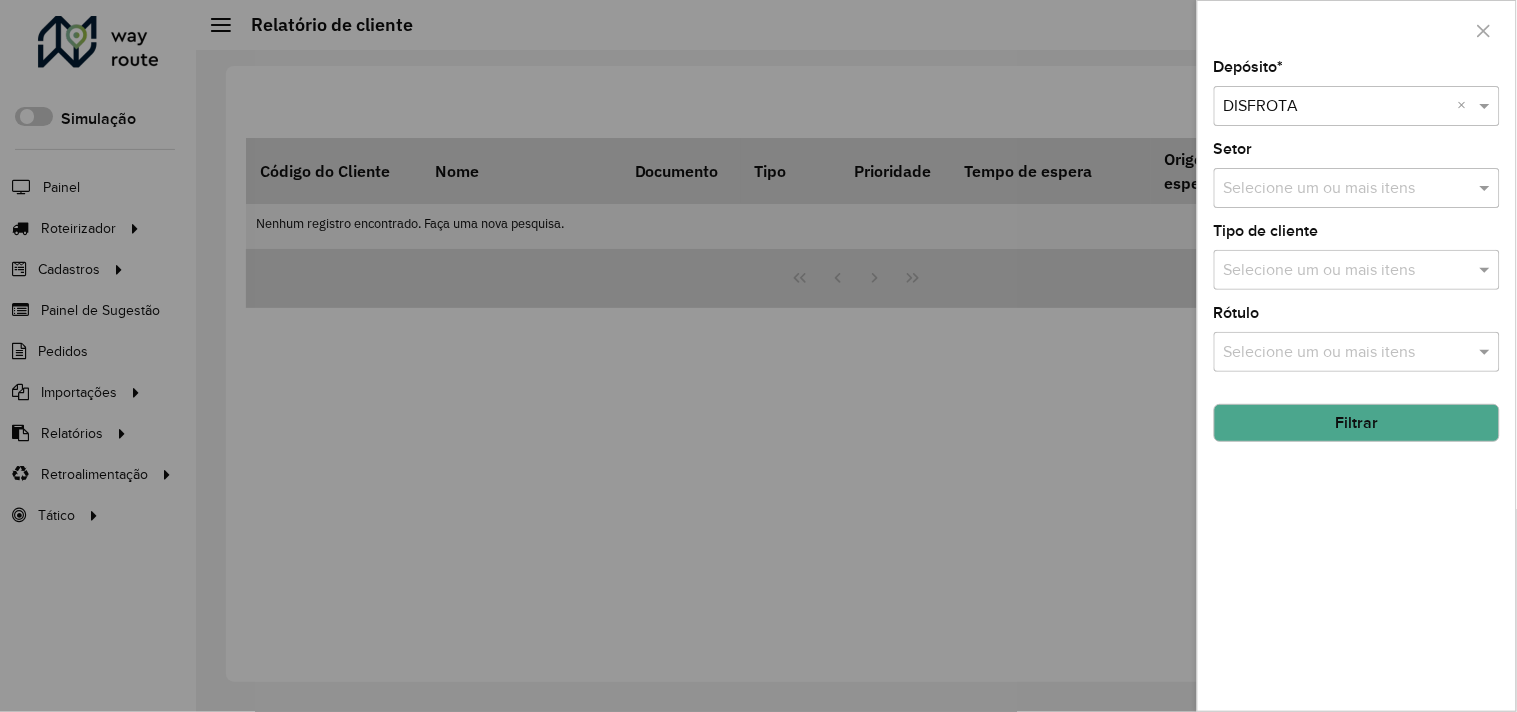click on "Filtrar" 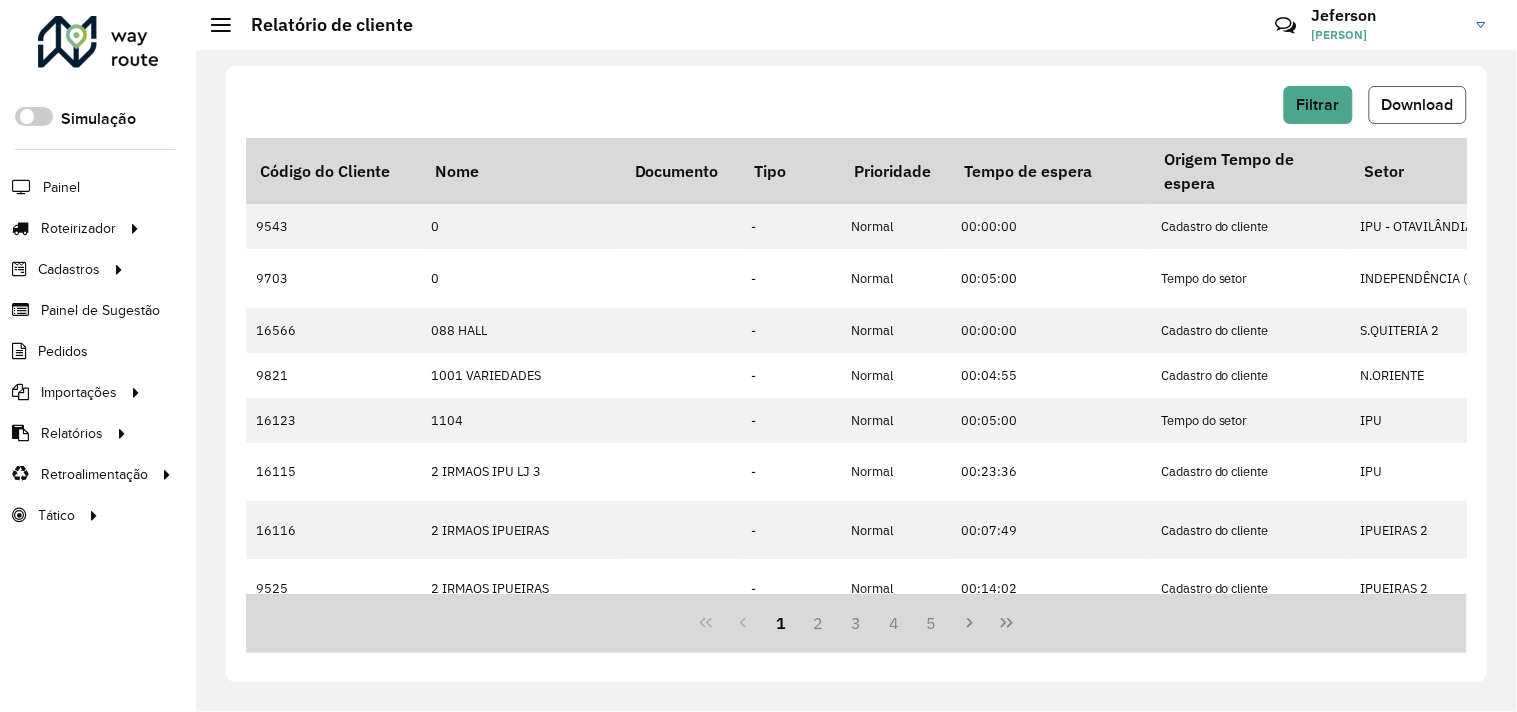 click on "Download" 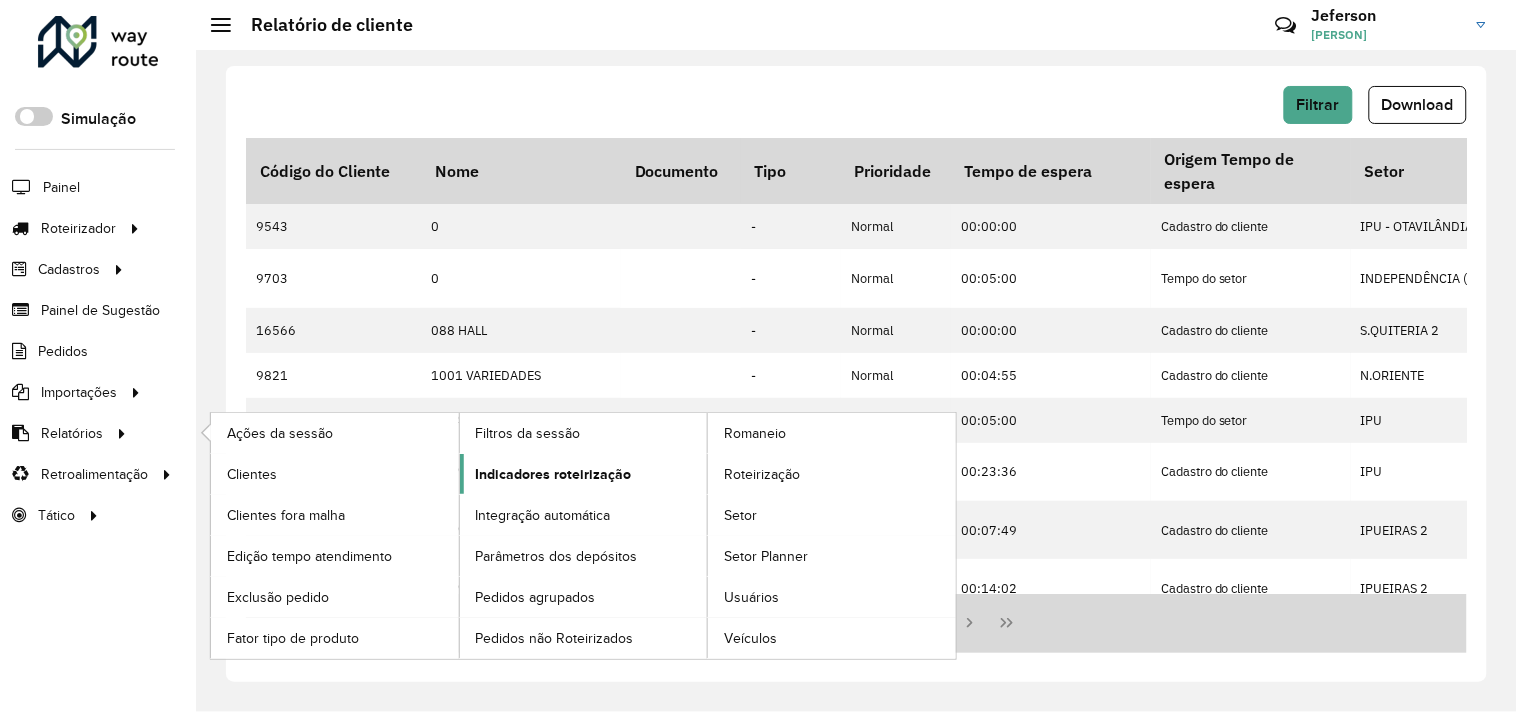 click on "Indicadores roteirização" 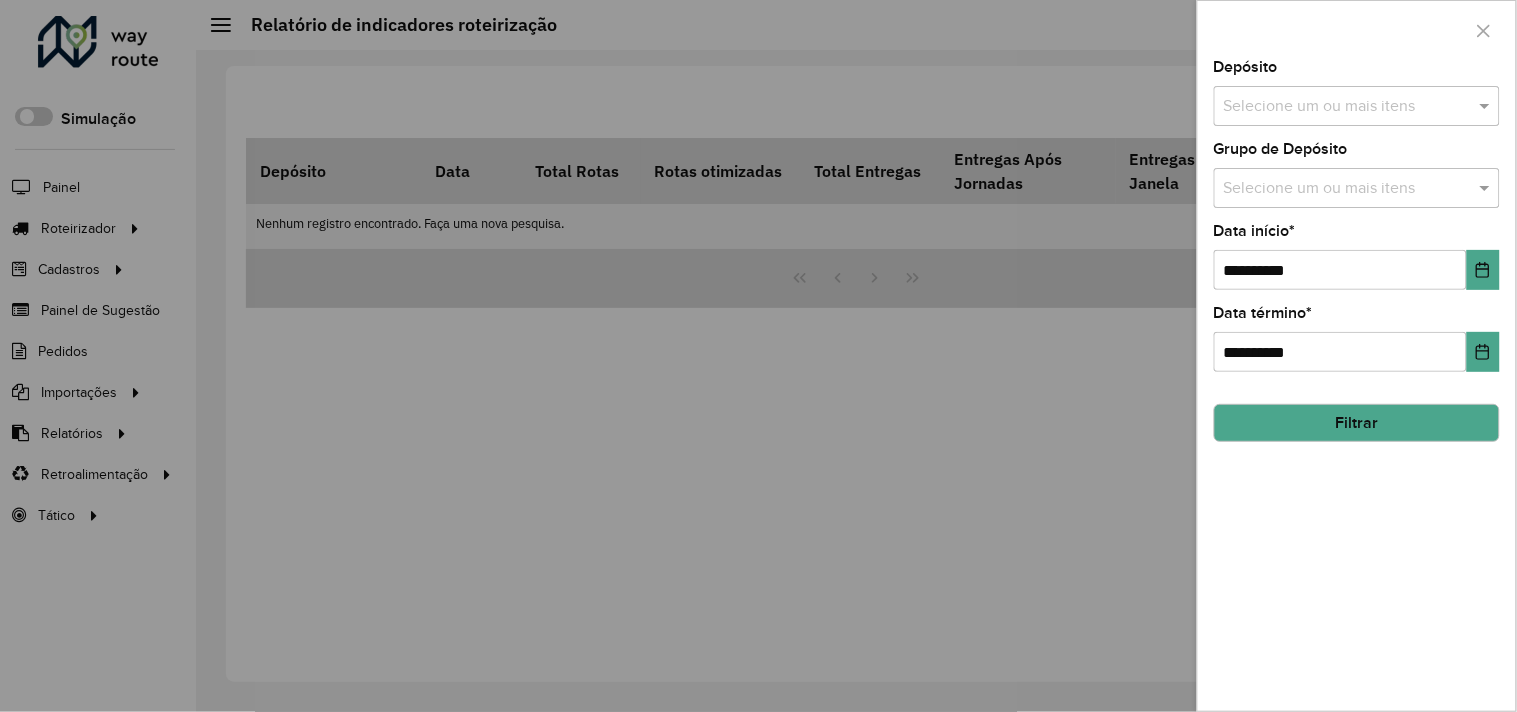 click on "Selecione um ou mais itens" at bounding box center [1357, 106] 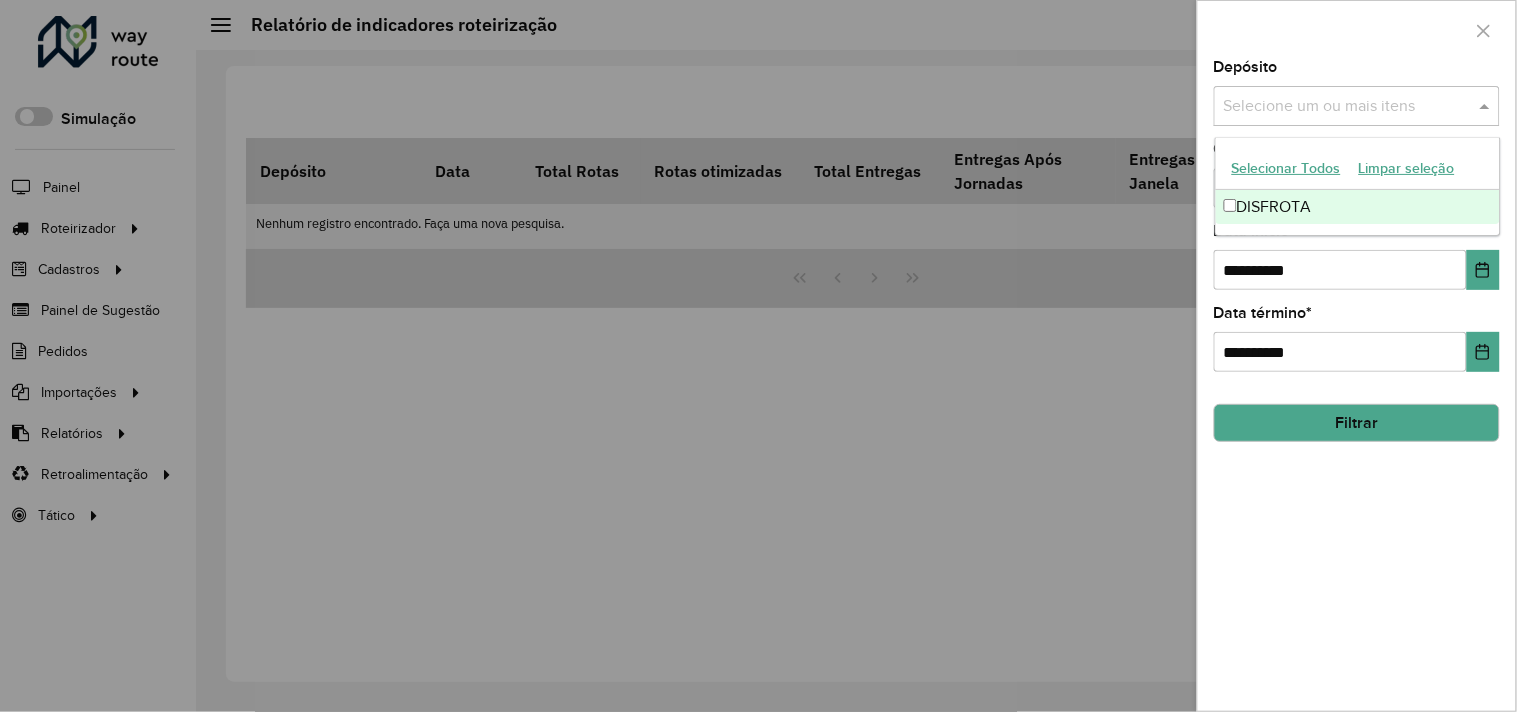 click on "DISFROTA" at bounding box center [1358, 207] 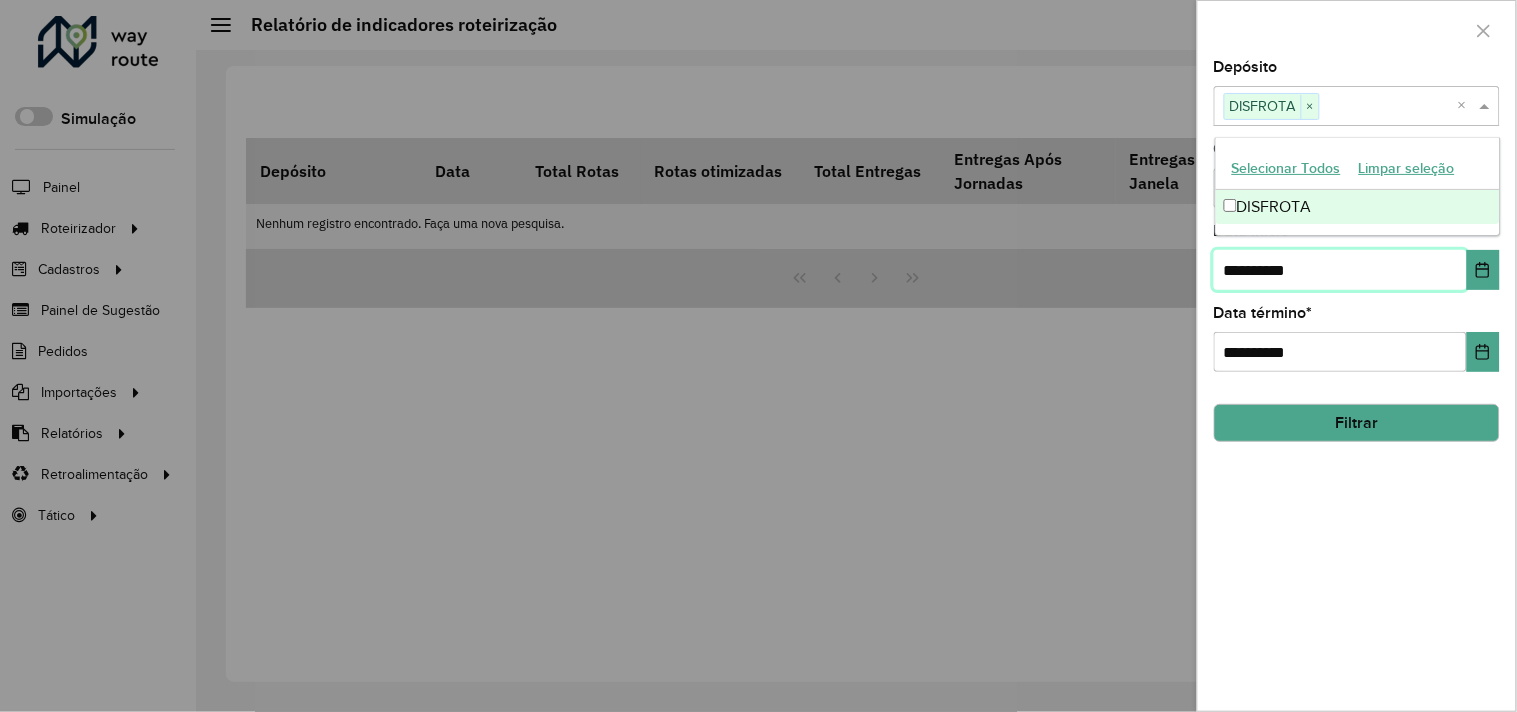 click on "**********" at bounding box center [1340, 270] 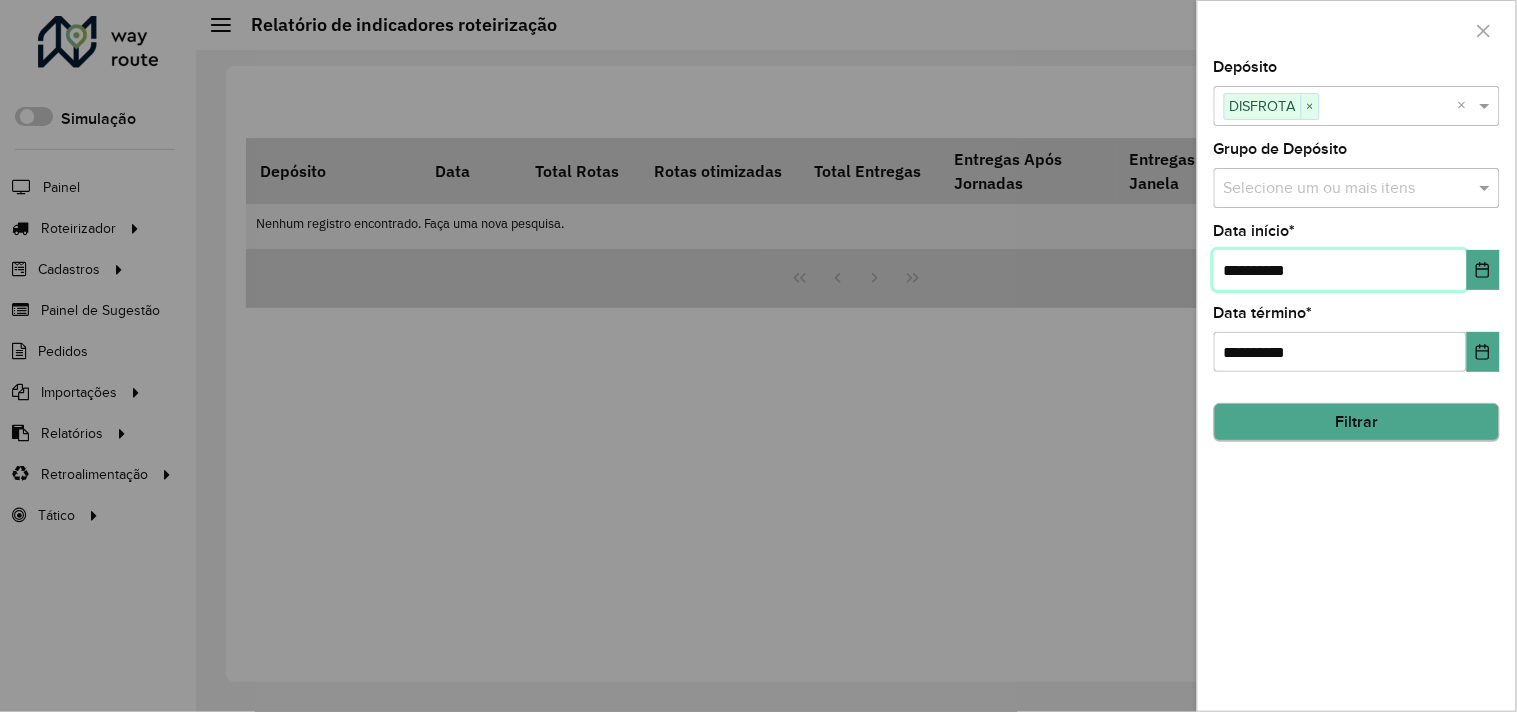 type on "**********" 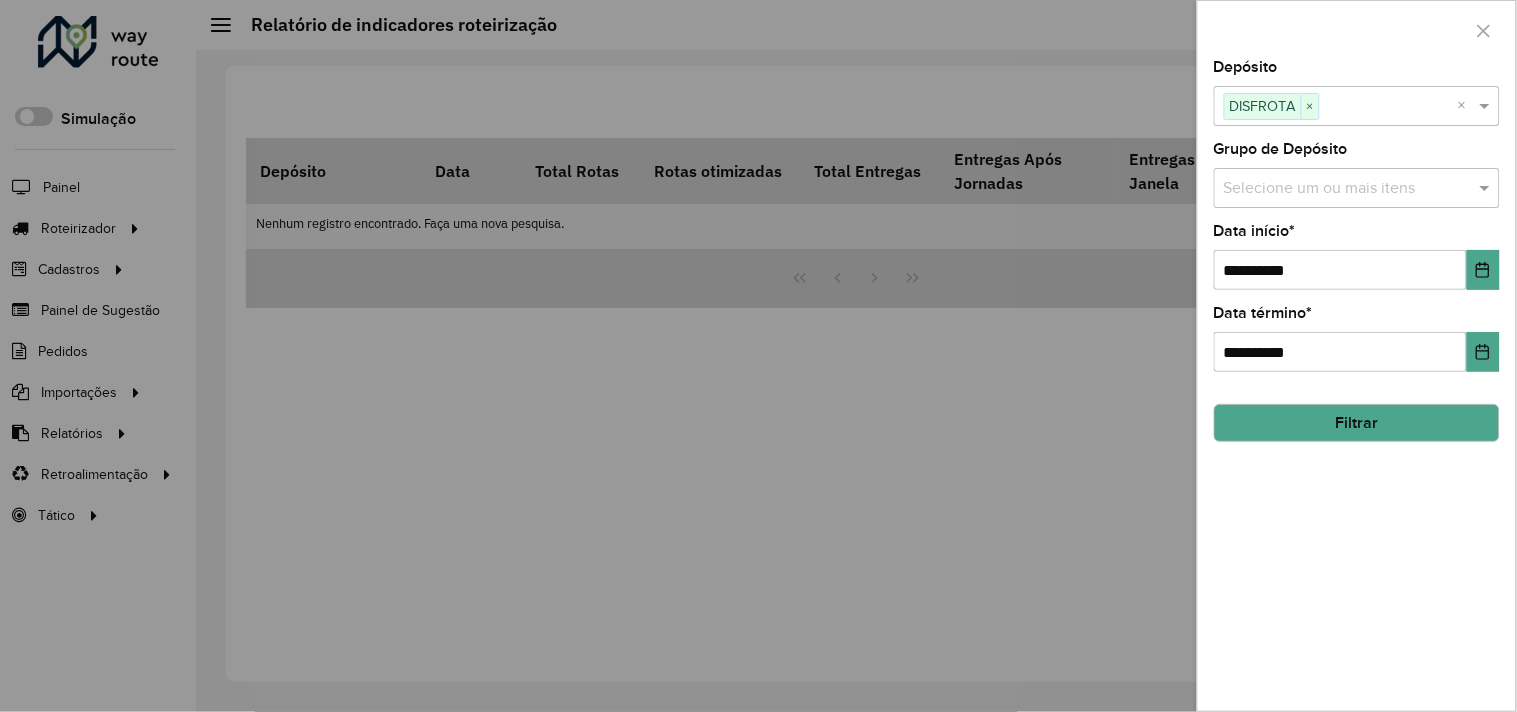 click on "Filtrar" 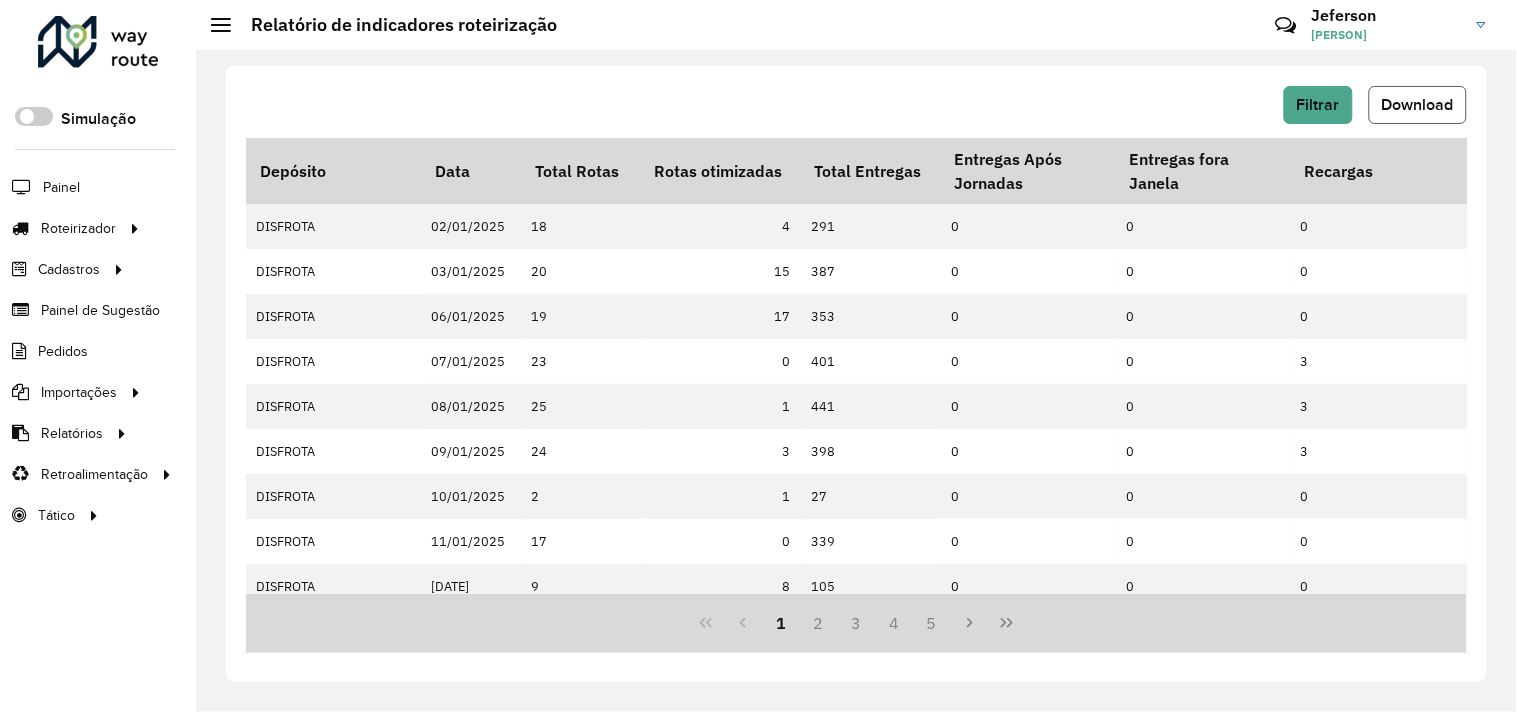 click on "Download" 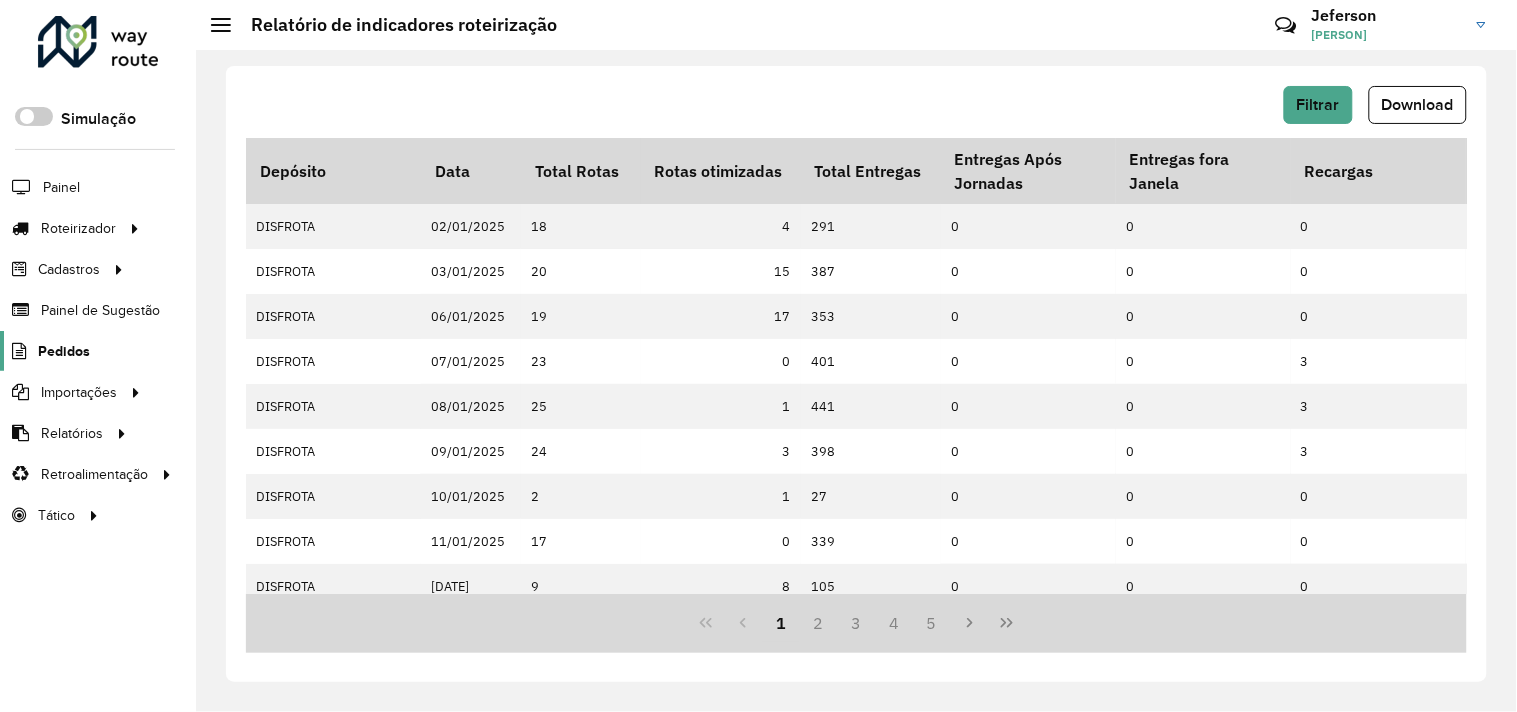 click on "Pedidos" 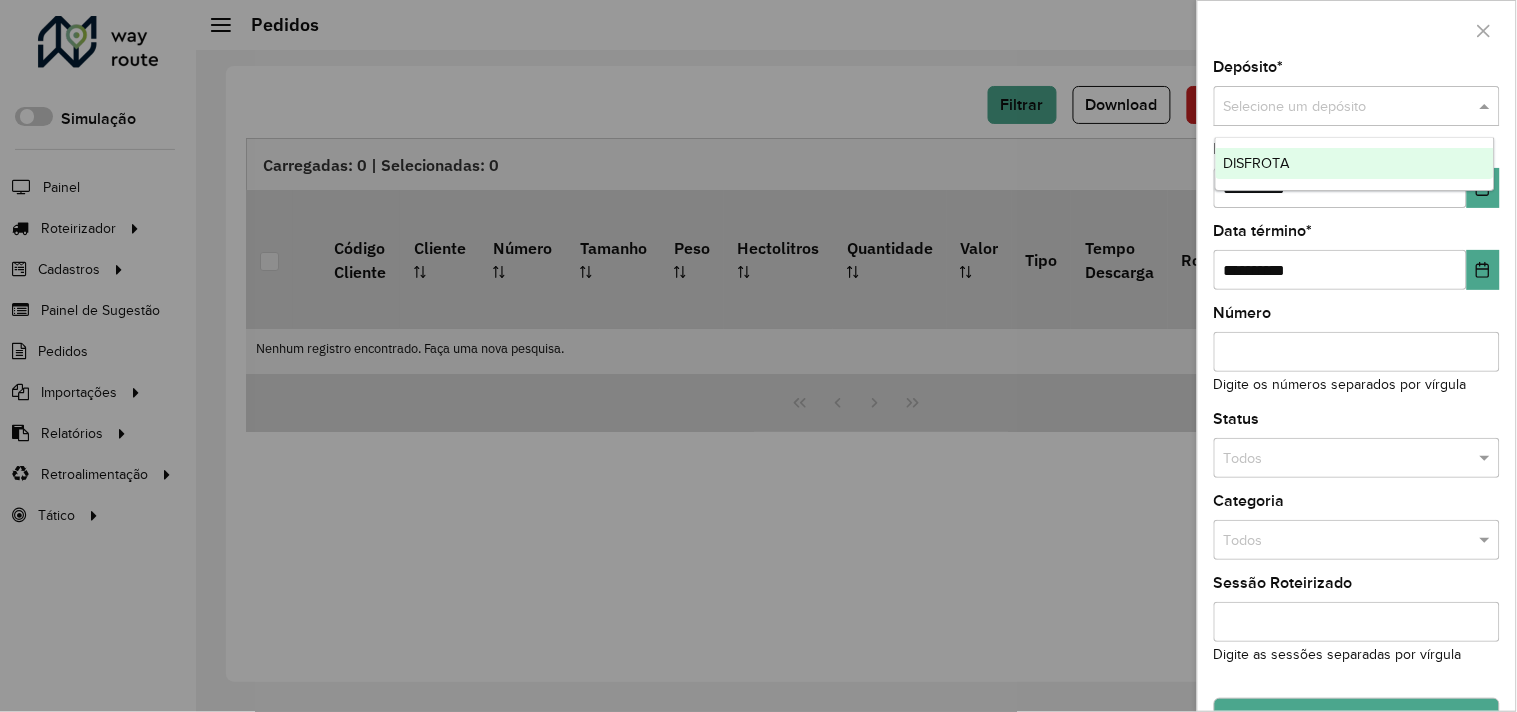 click at bounding box center (1337, 107) 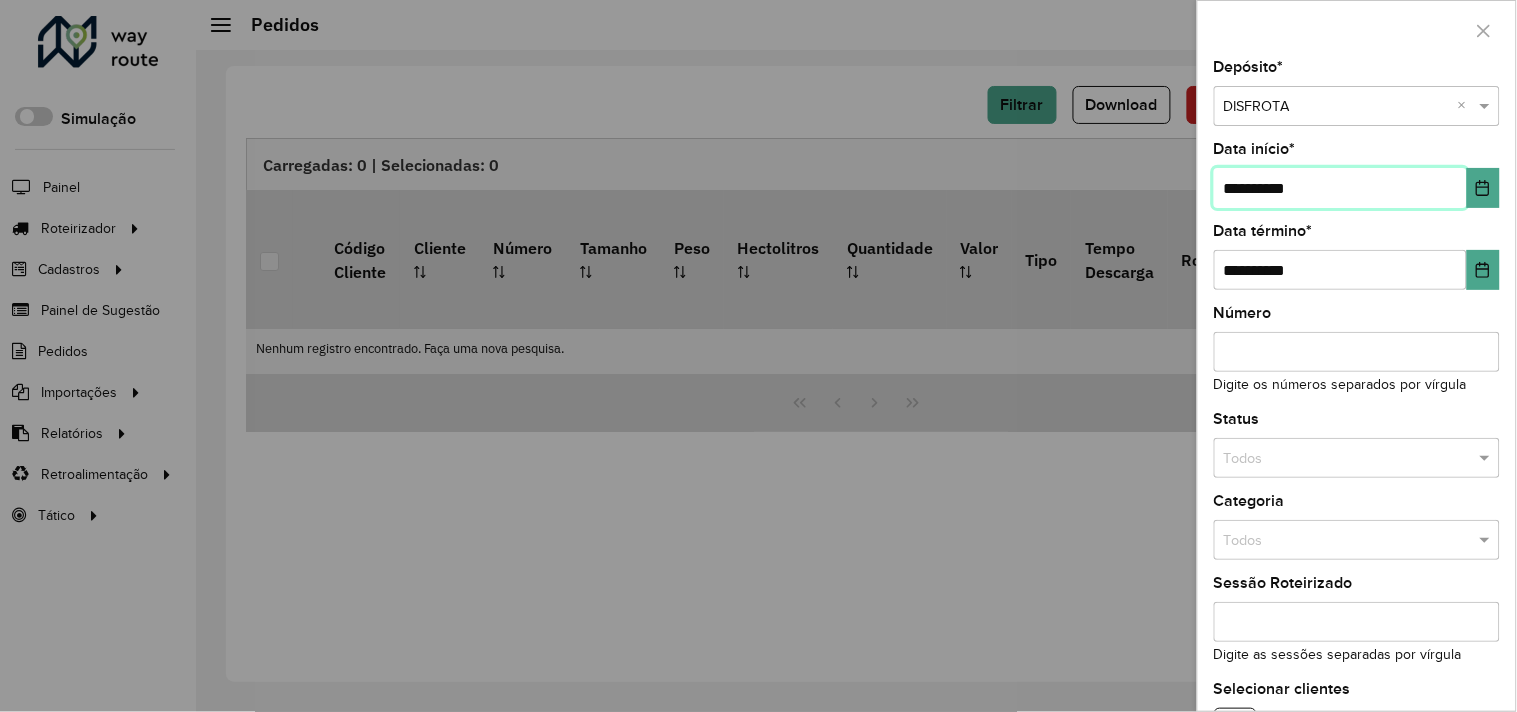 click on "**********" at bounding box center (1340, 188) 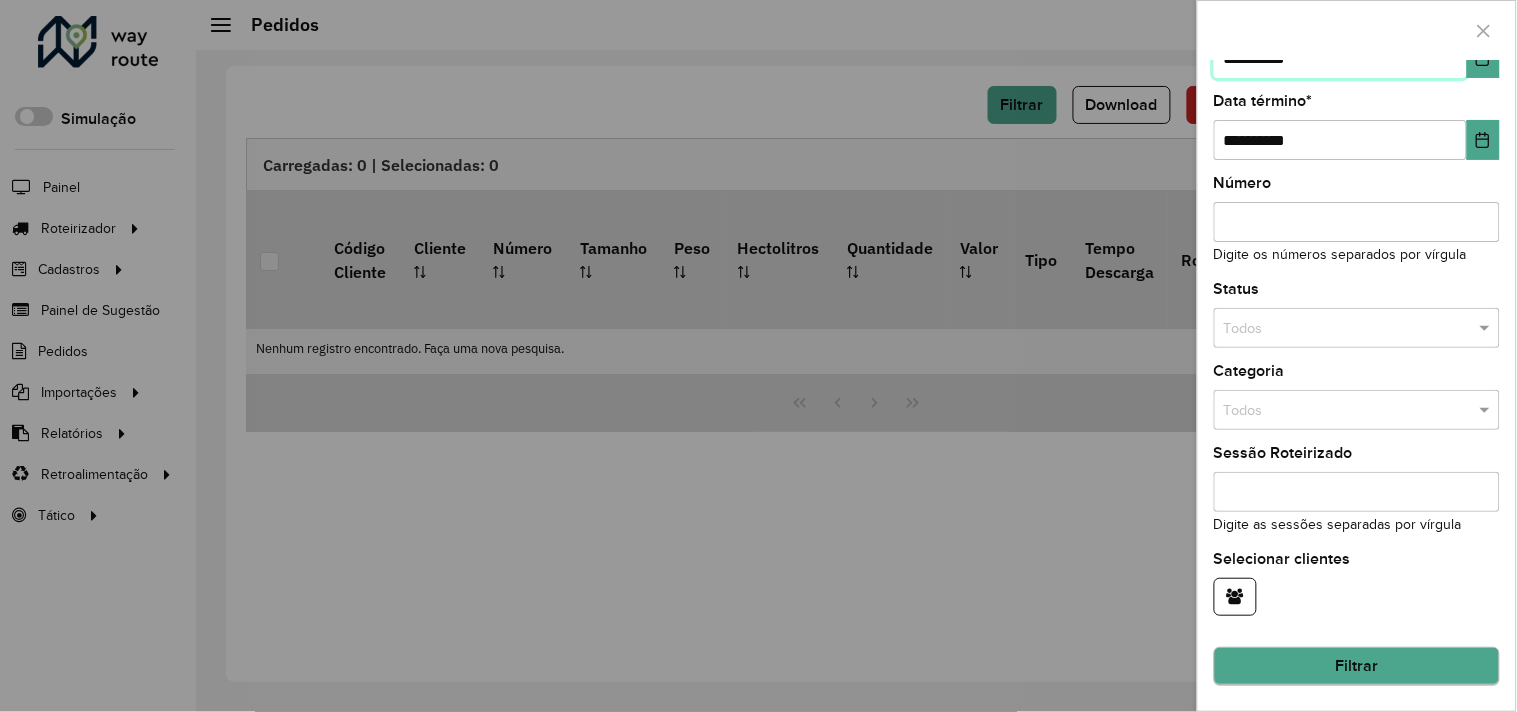 type on "**********" 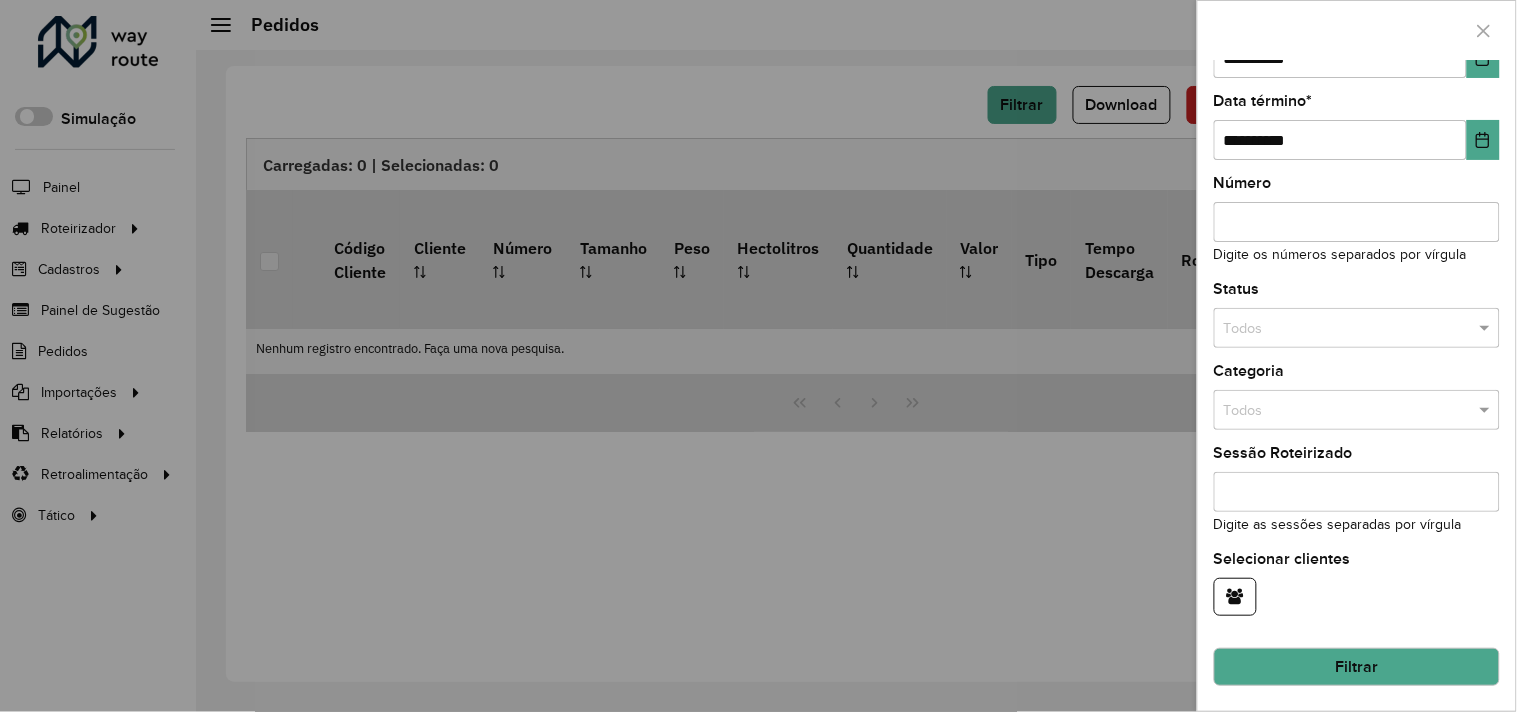 click on "Filtrar" 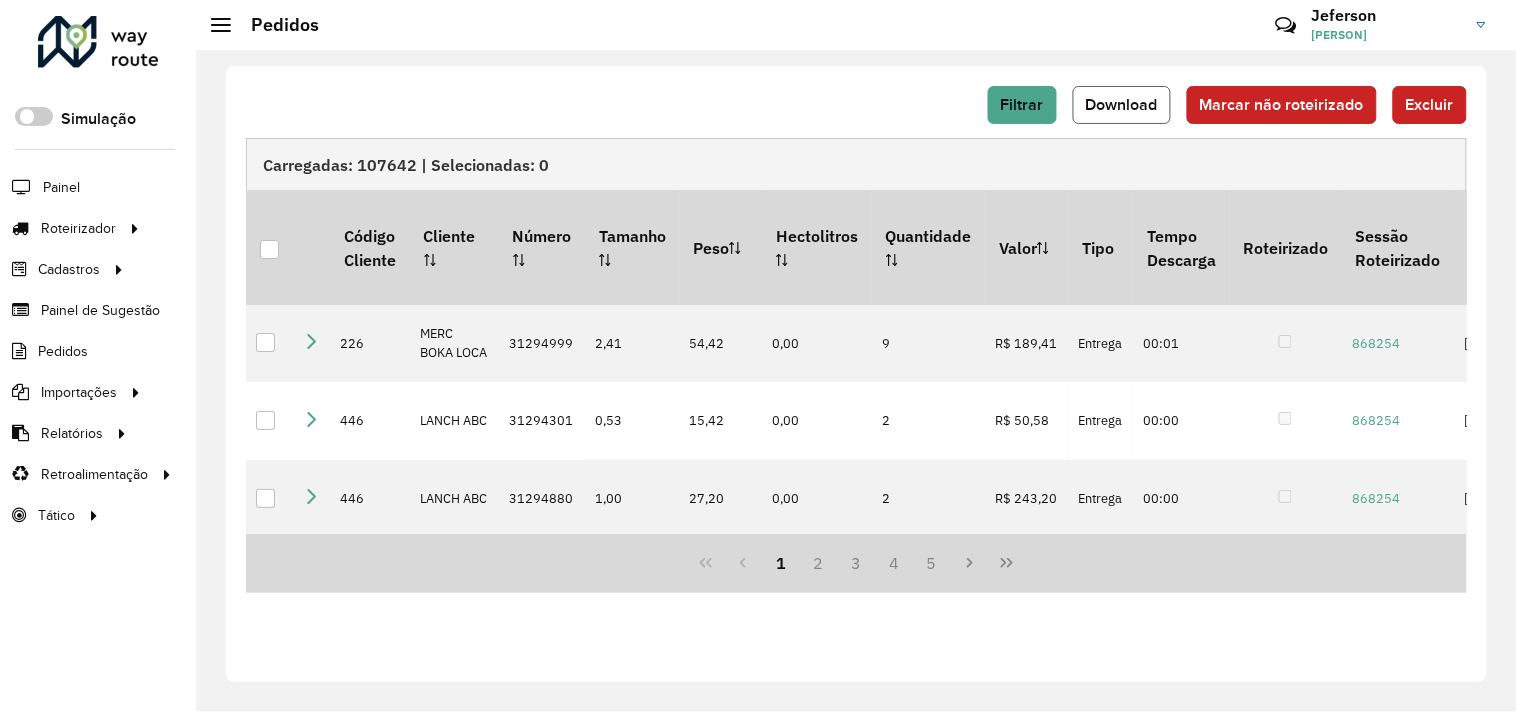 click on "Download" 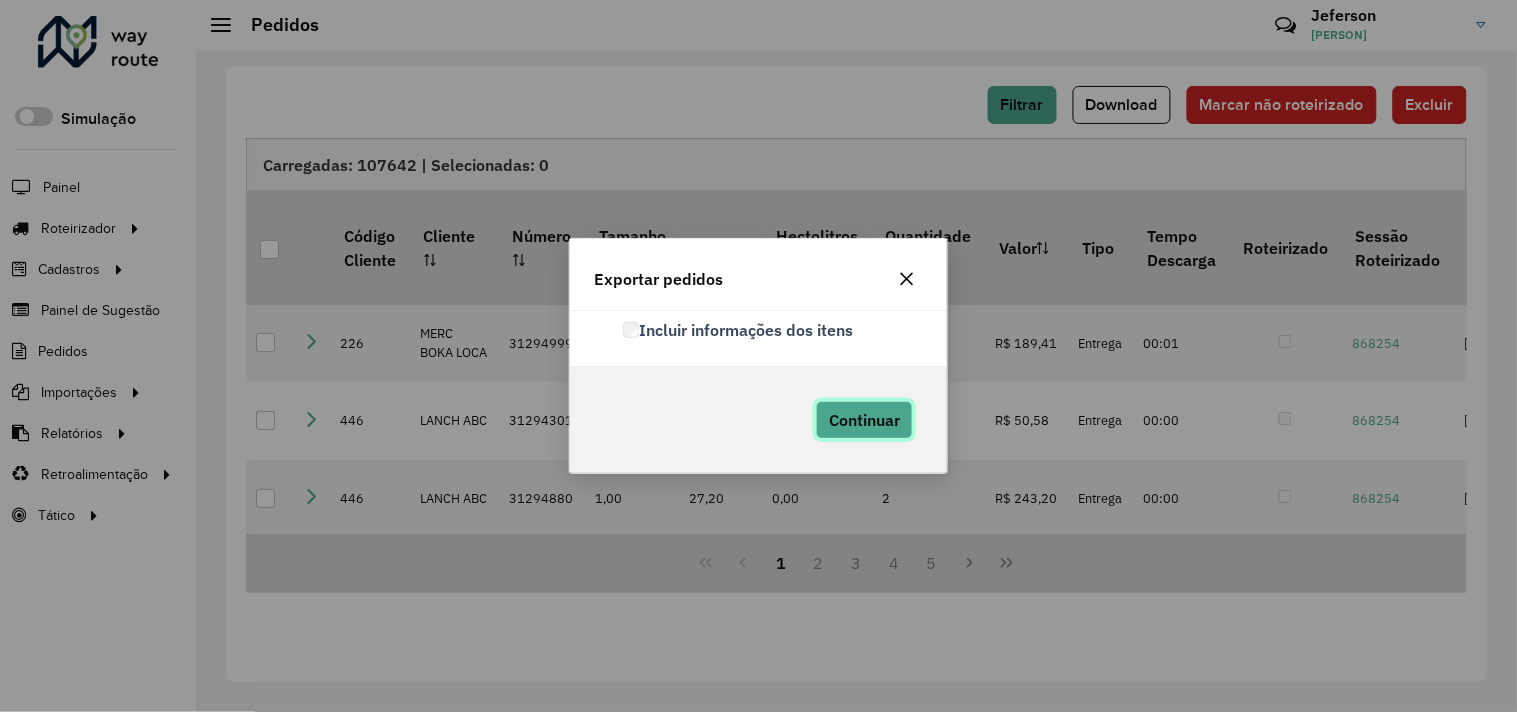 click on "Continuar" 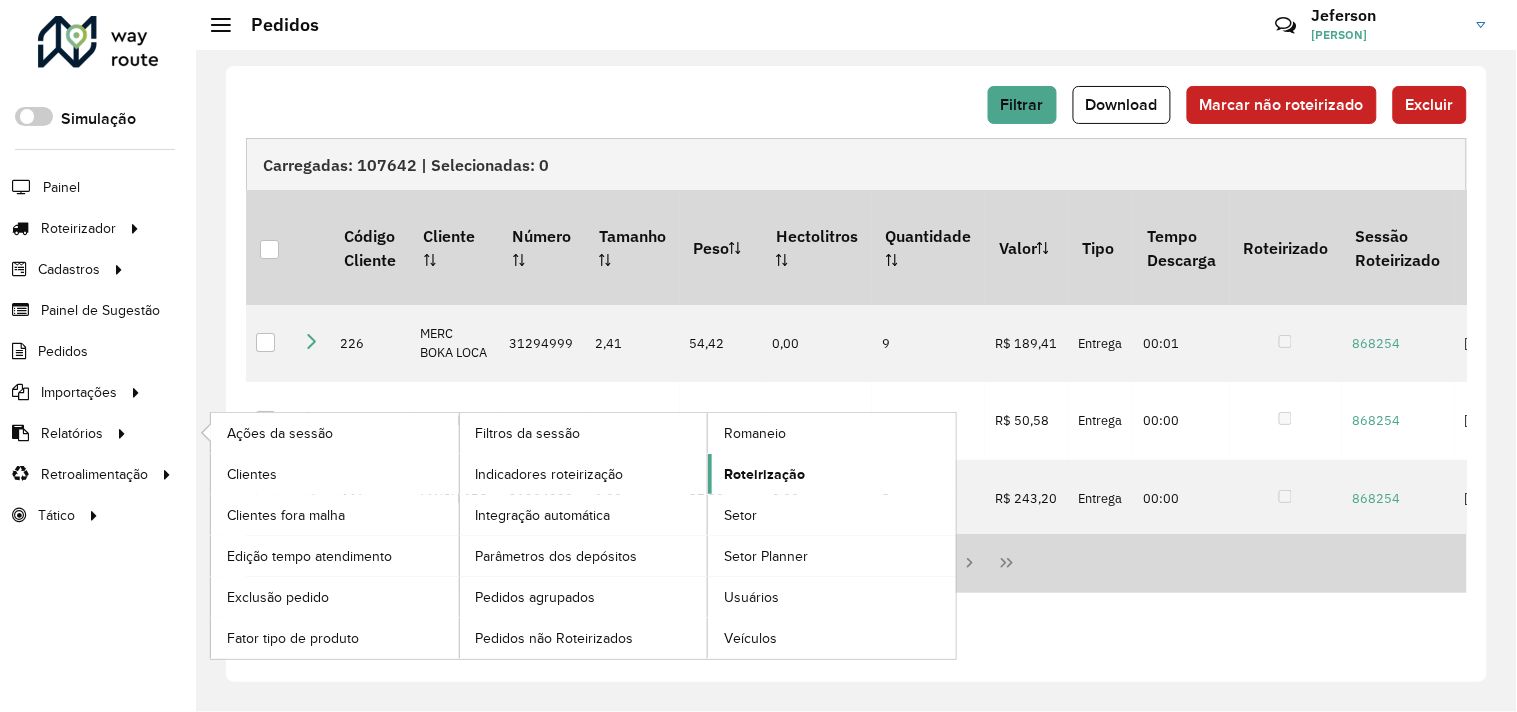 click on "Roteirização" 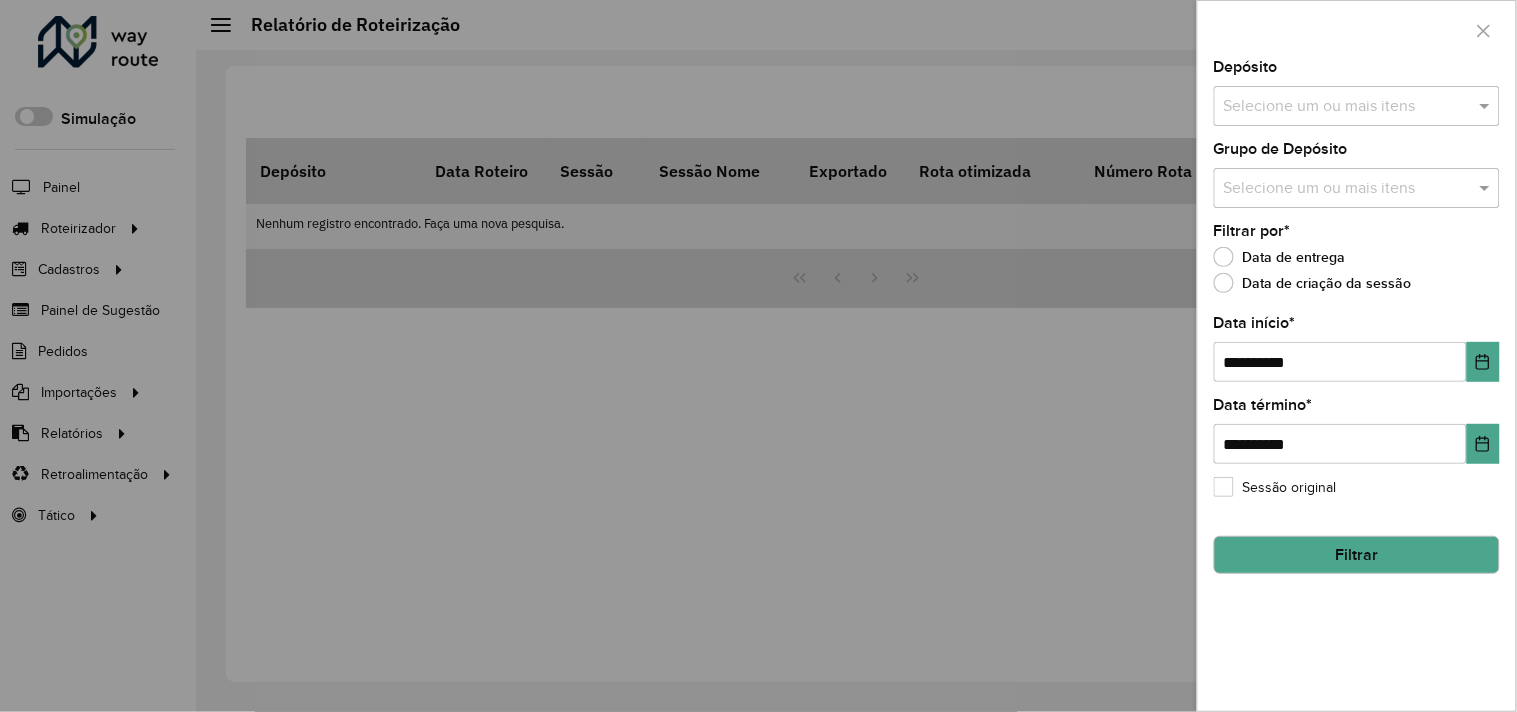 click at bounding box center [1347, 107] 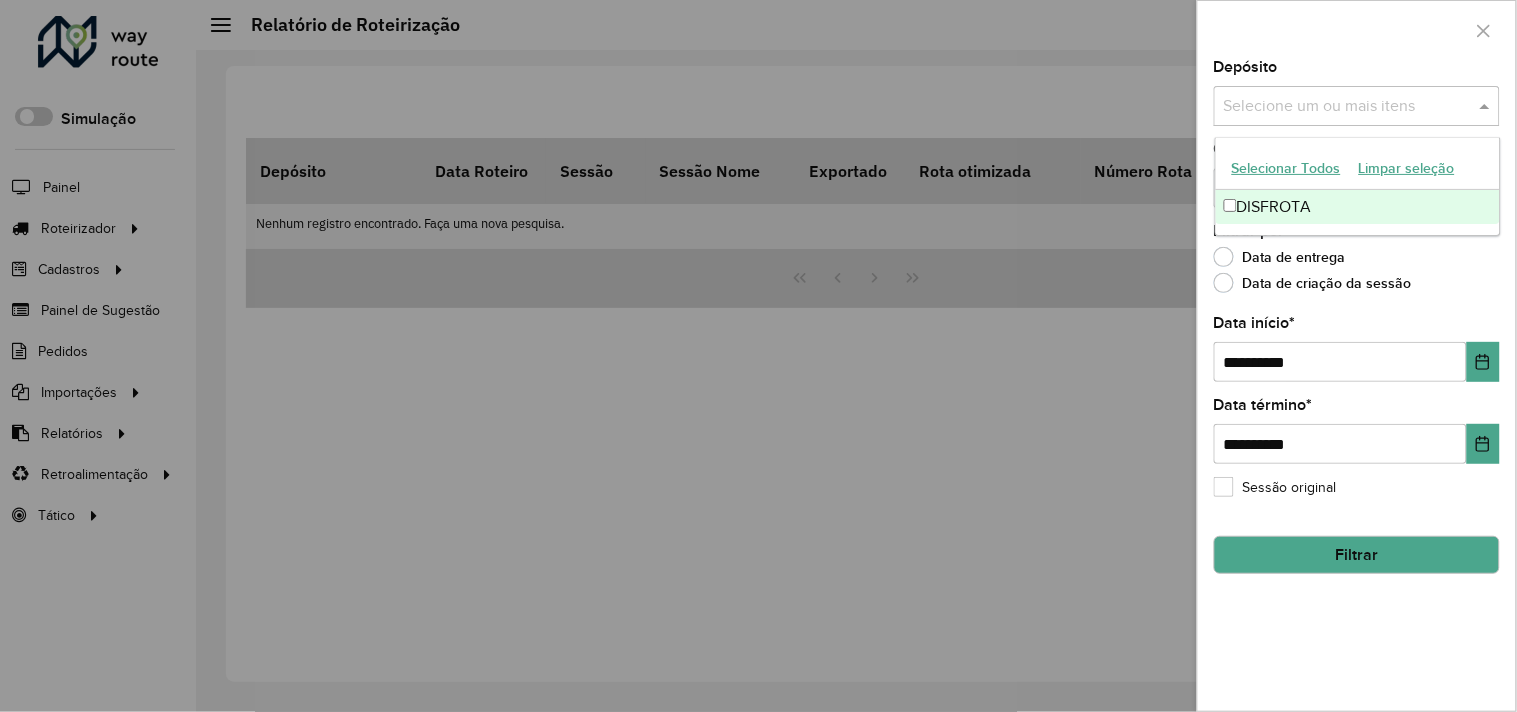 click on "DISFROTA" at bounding box center (1358, 207) 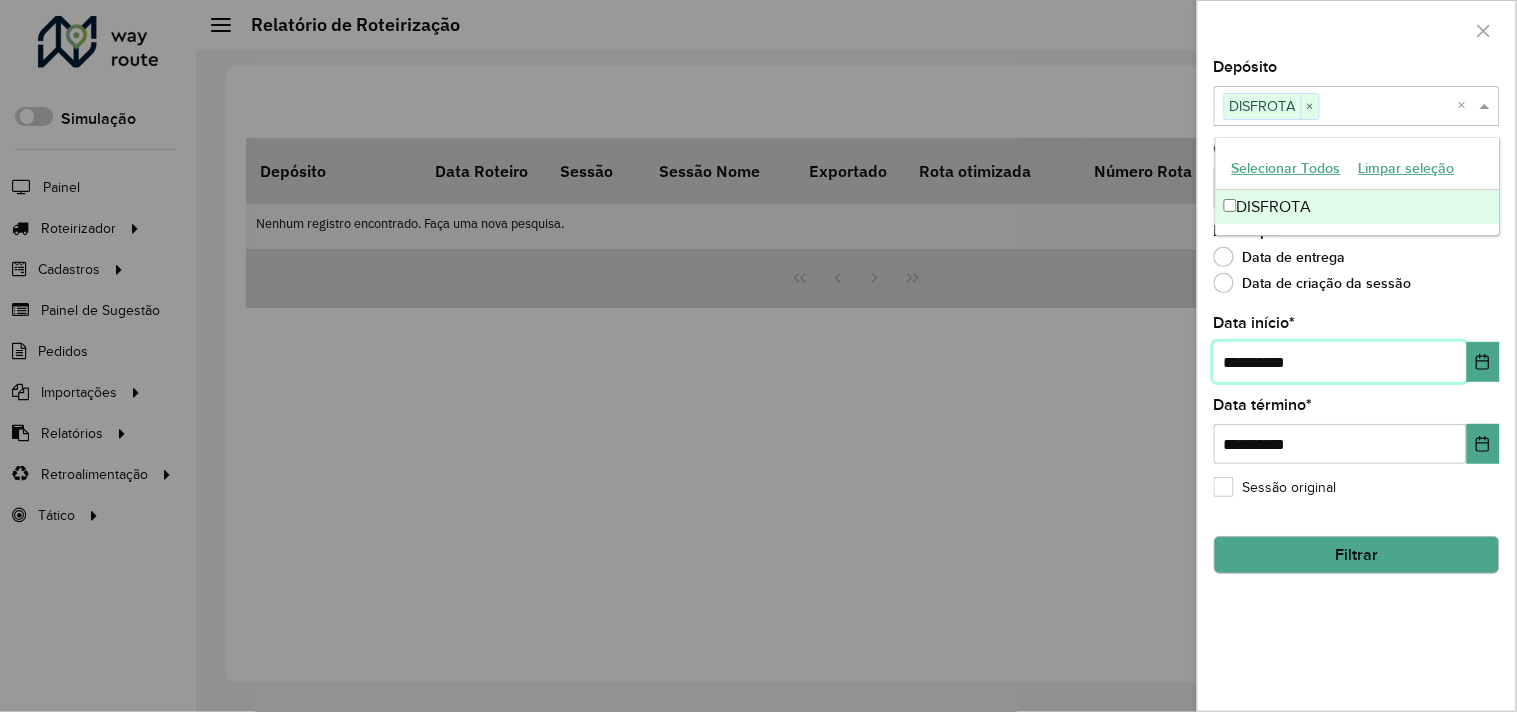 click on "**********" at bounding box center [1340, 362] 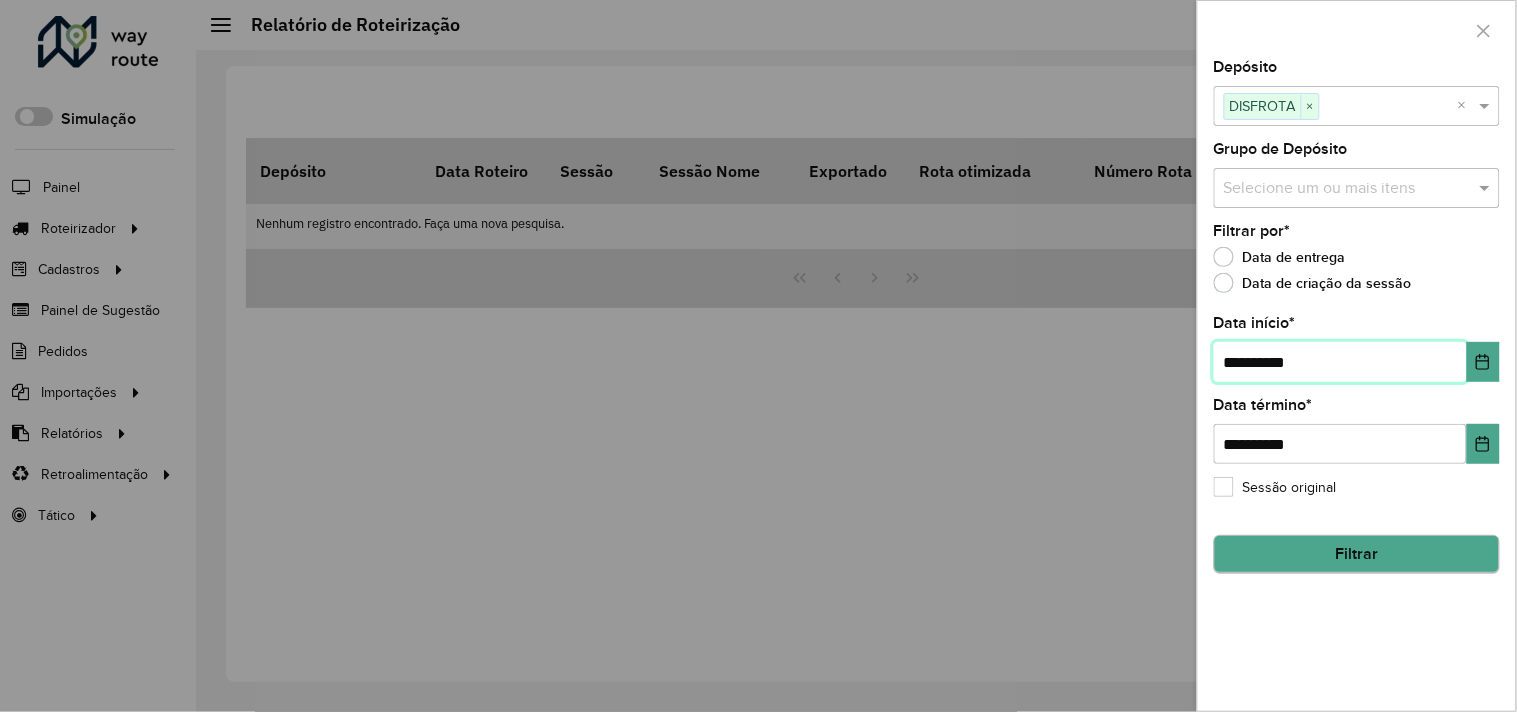 type on "**********" 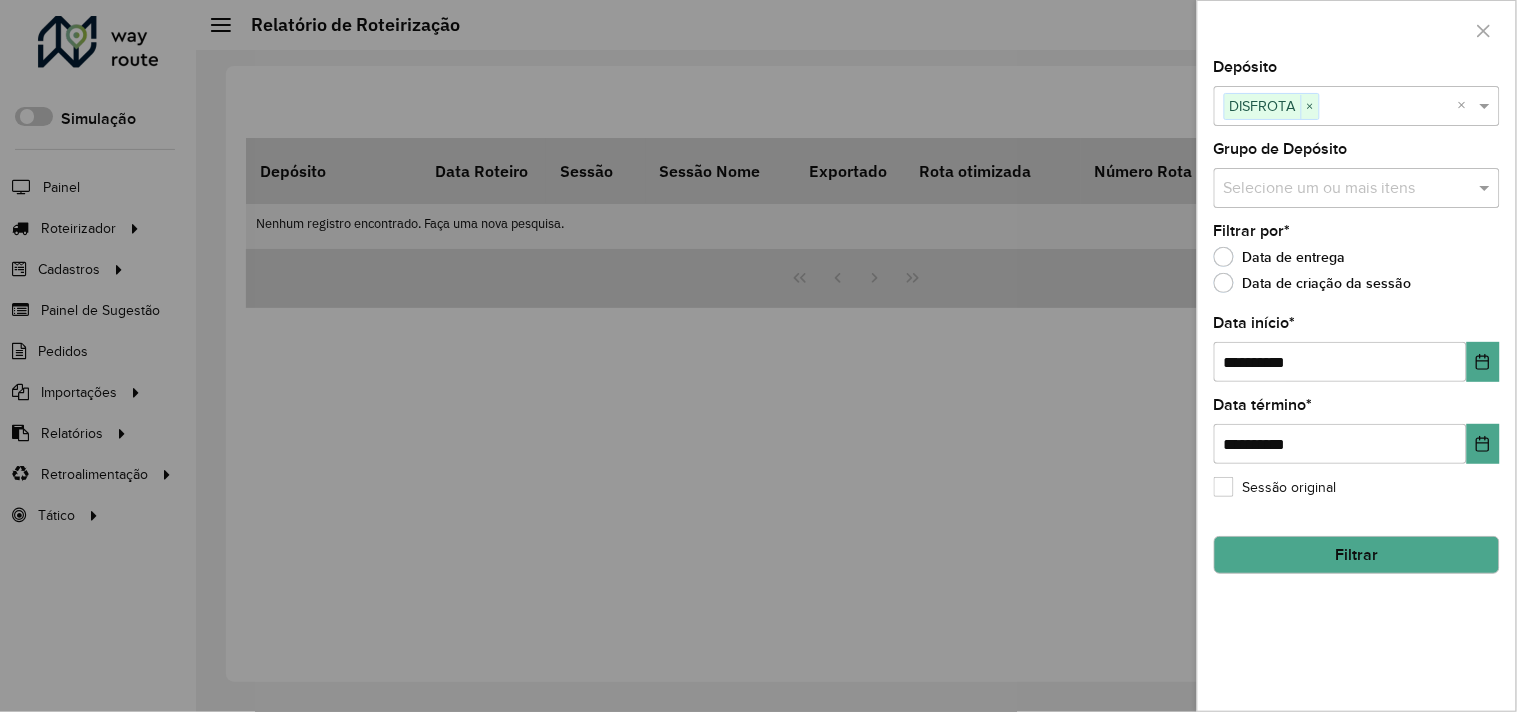 click on "Filtrar" 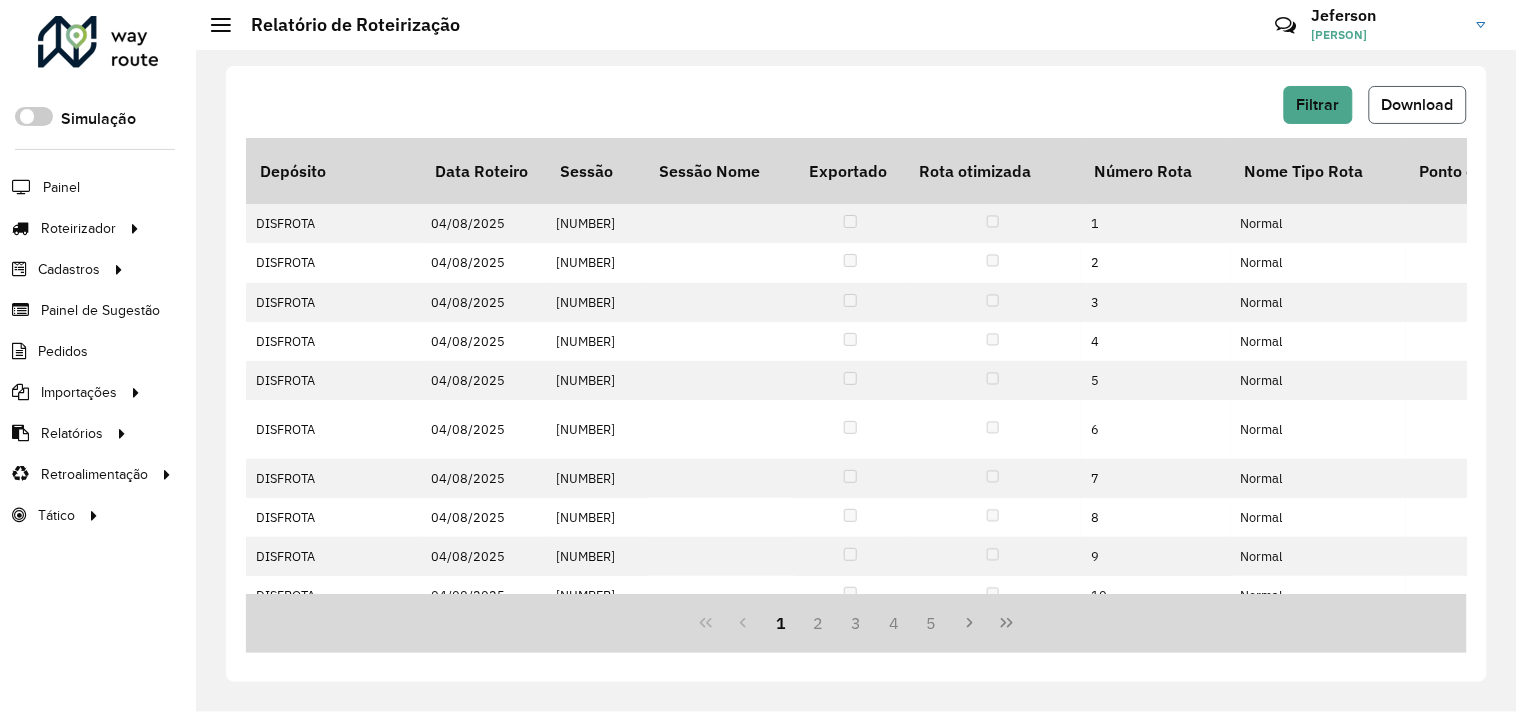 click on "Download" 